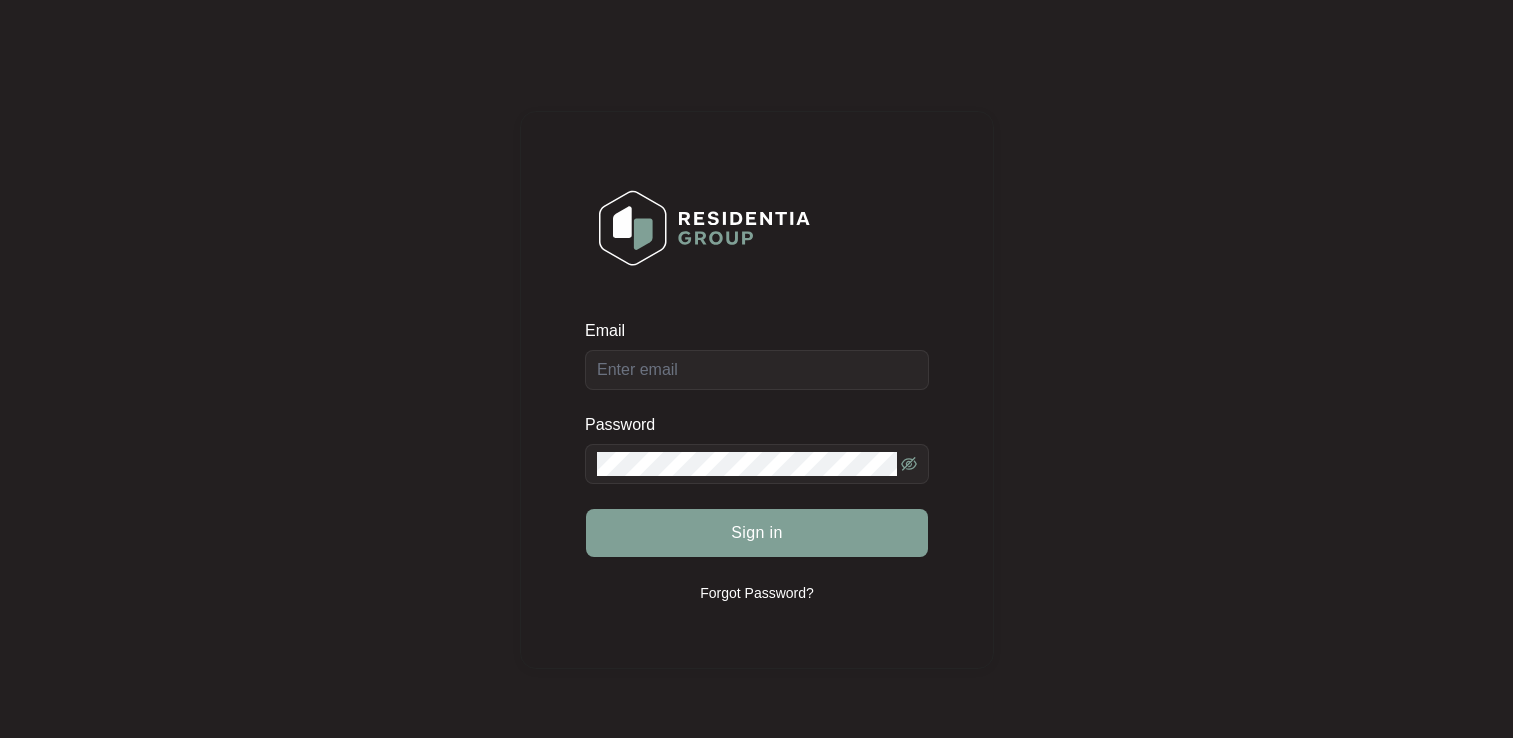 scroll, scrollTop: 0, scrollLeft: 0, axis: both 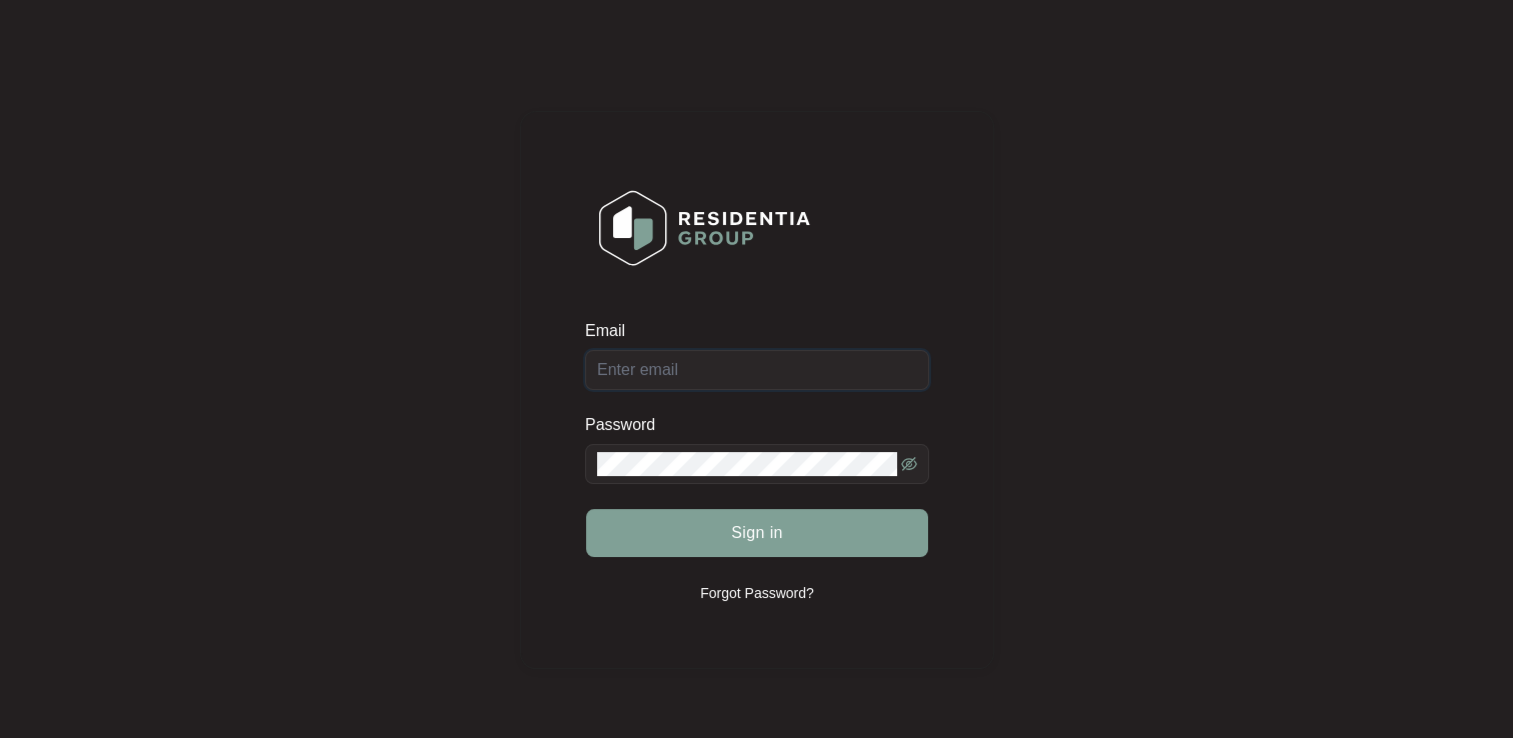 type on "repairs@rtappliancerepairs.com.au" 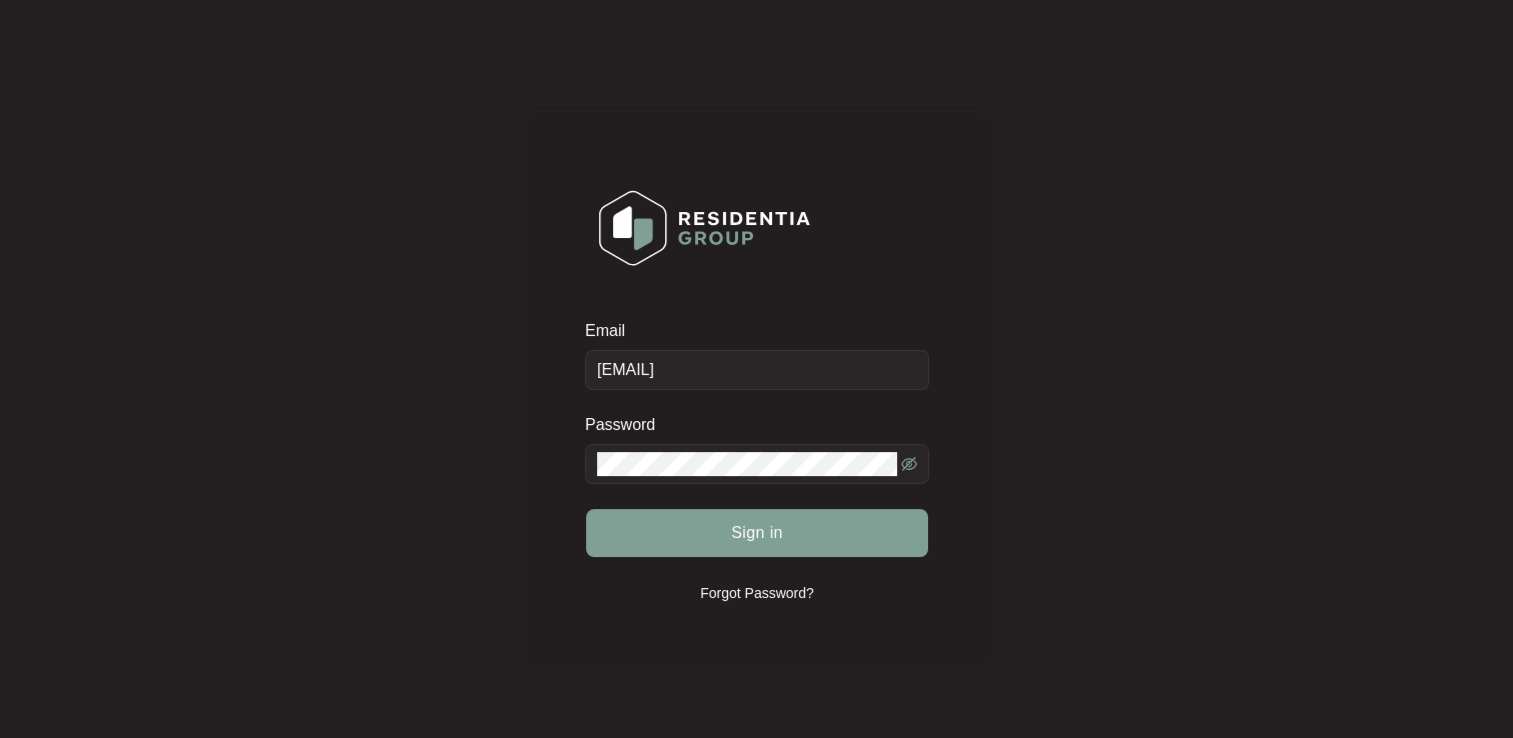 click on "Sign in" at bounding box center [757, 533] 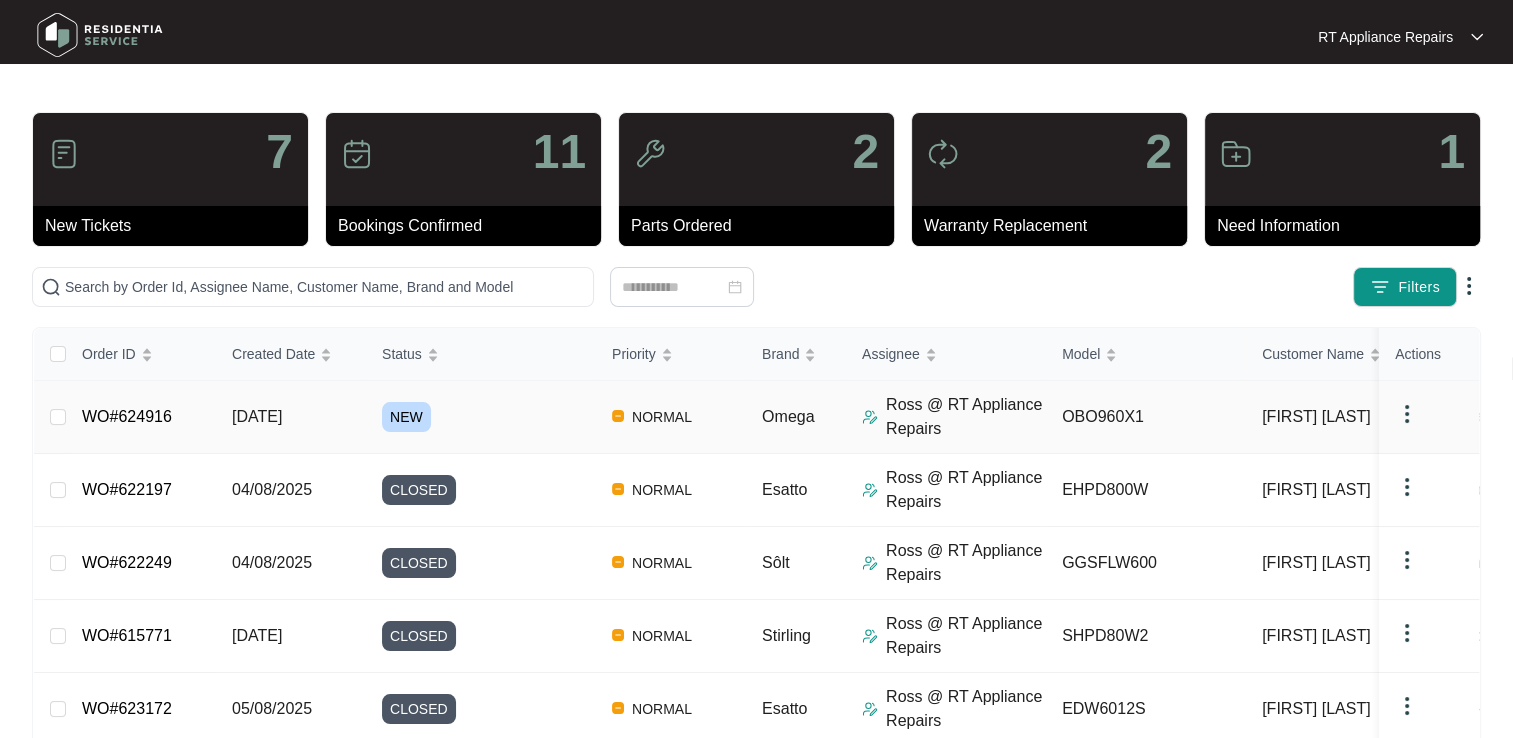click on "WO#624916" at bounding box center (127, 416) 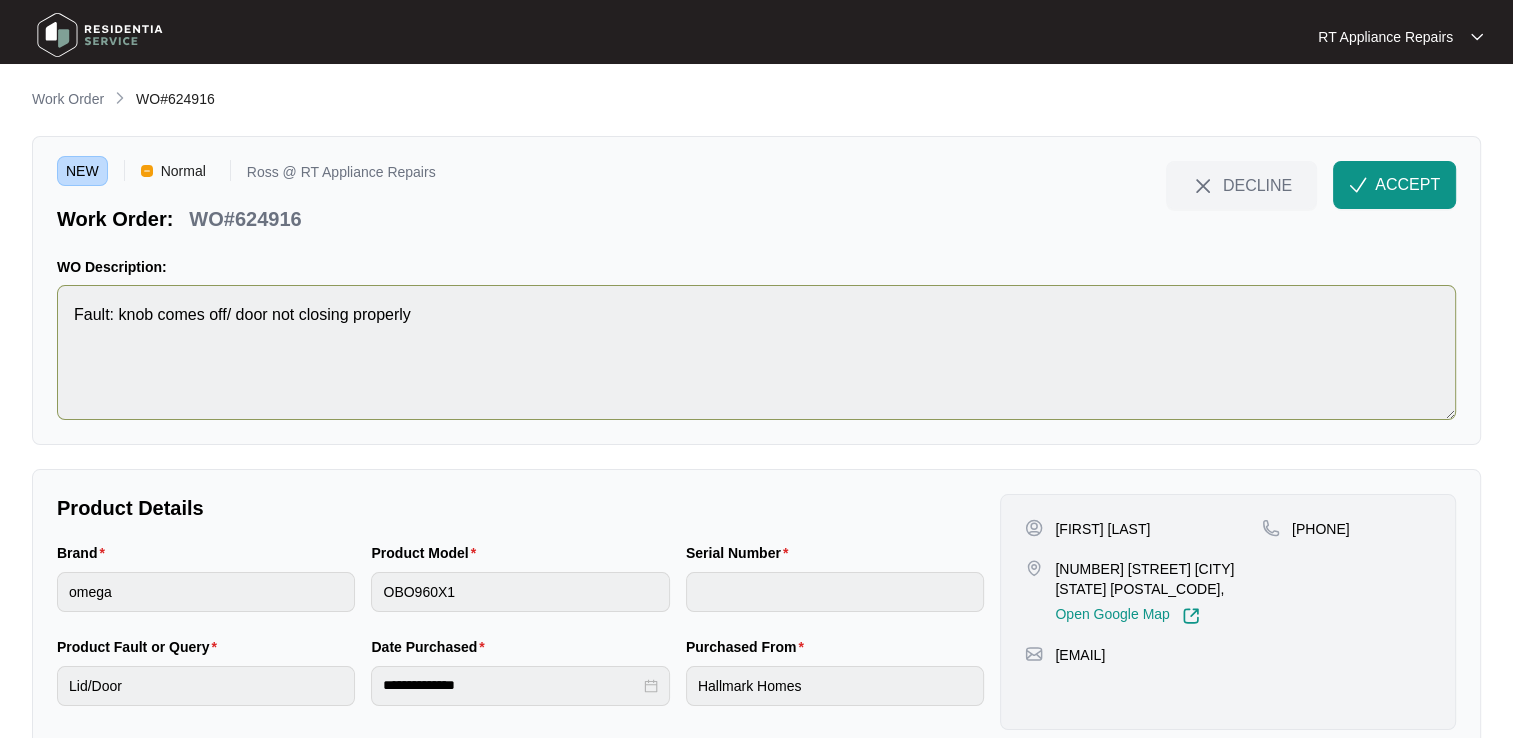scroll, scrollTop: 47, scrollLeft: 0, axis: vertical 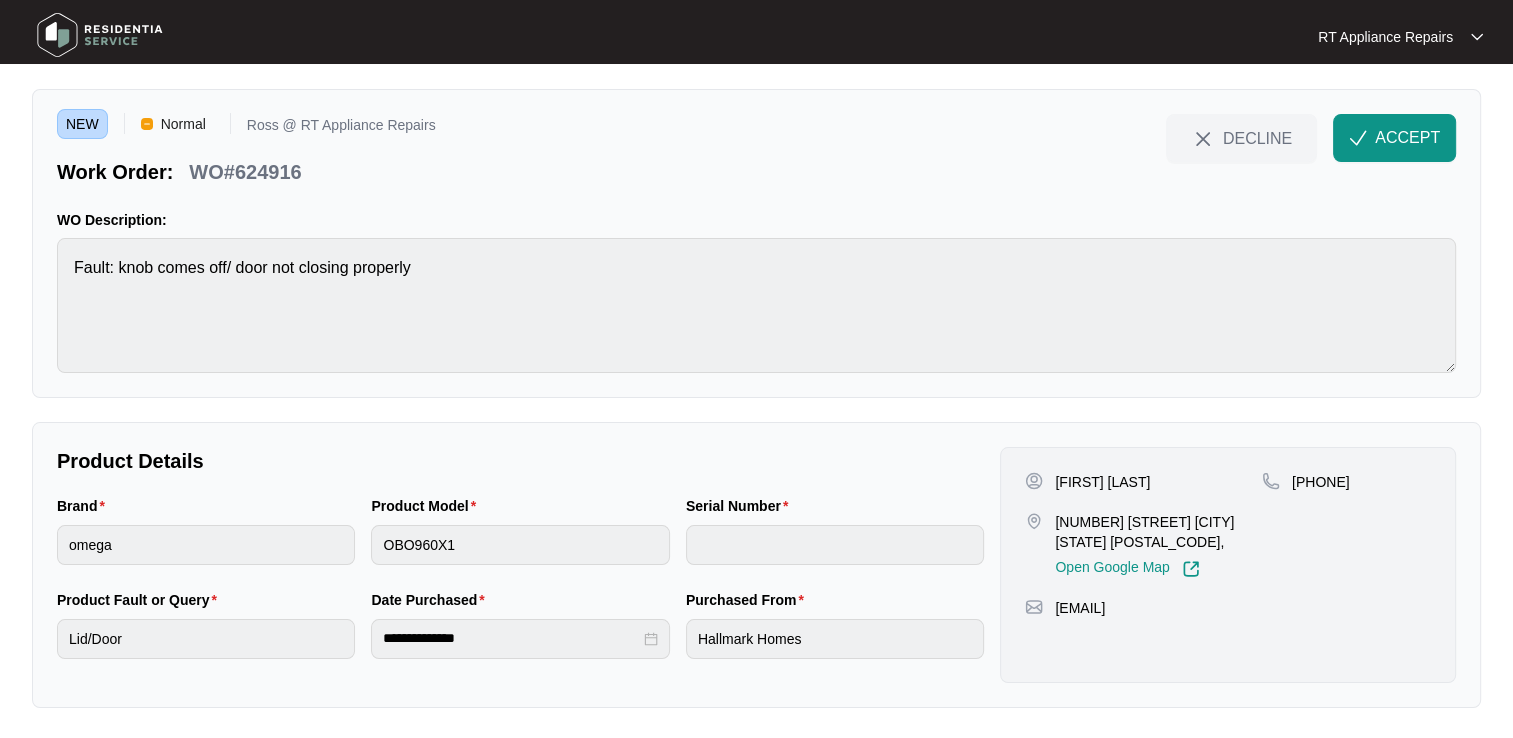 drag, startPoint x: 1379, startPoint y: 143, endPoint x: 1176, endPoint y: 131, distance: 203.35437 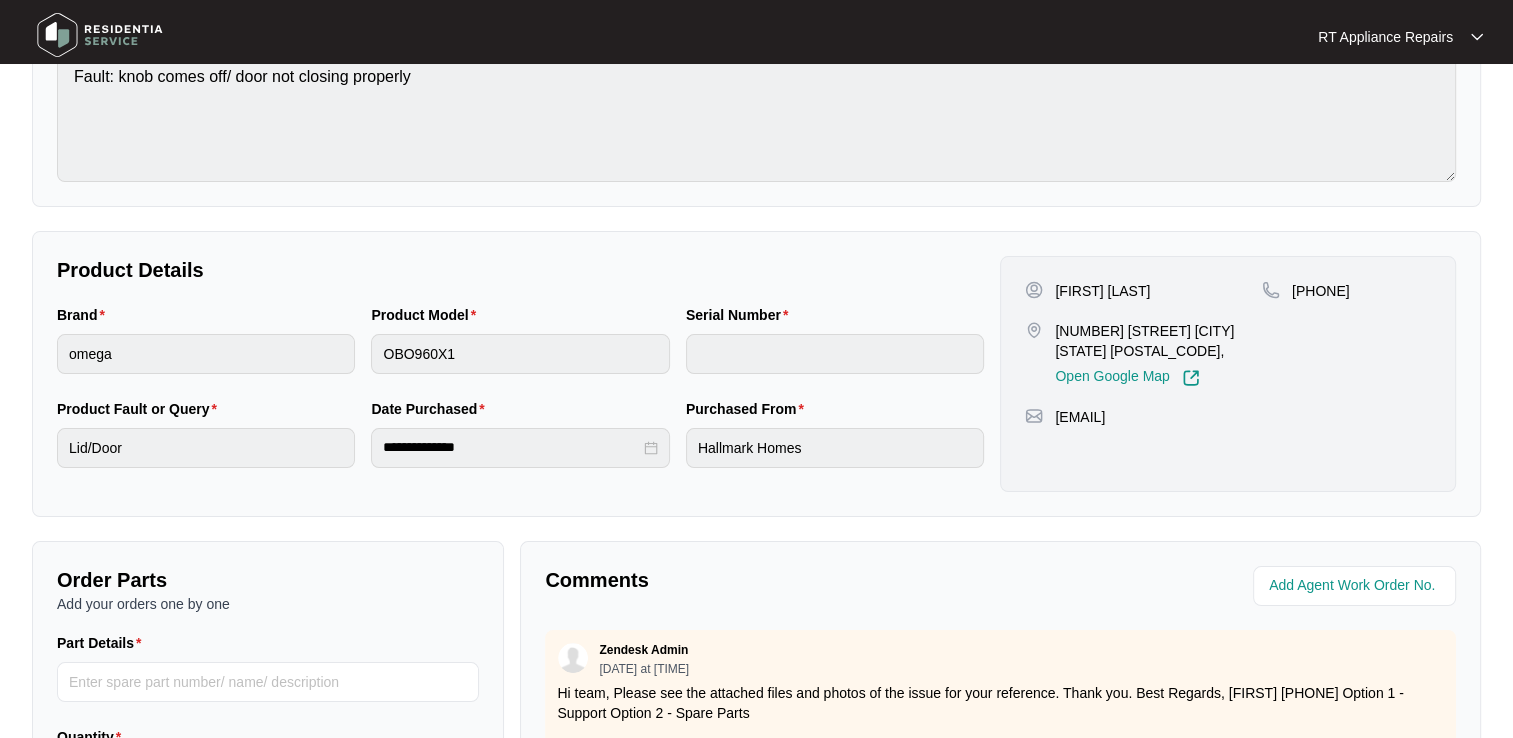 scroll, scrollTop: 547, scrollLeft: 0, axis: vertical 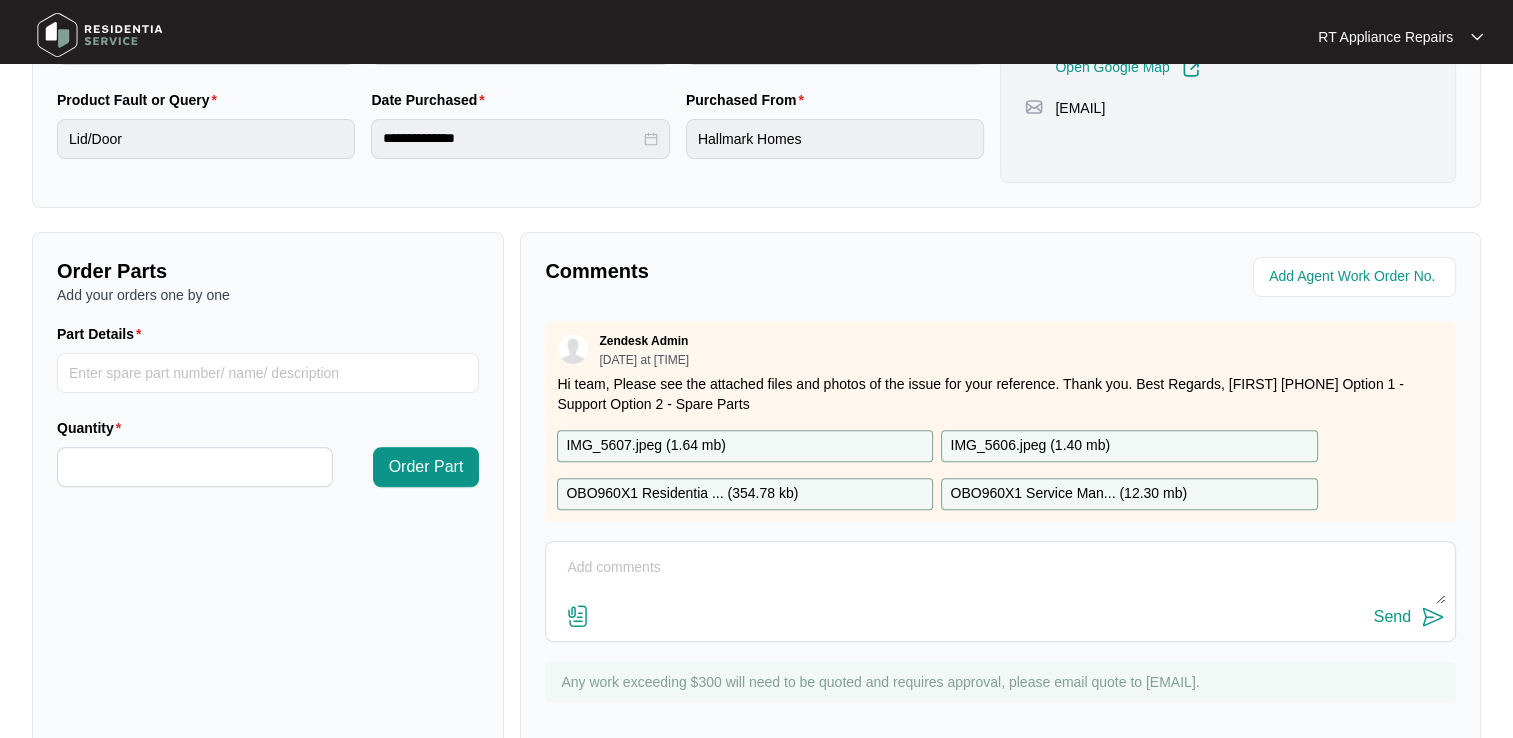 click on "IMG_5607.jpeg   ( 1.64 mb )" at bounding box center [646, 446] 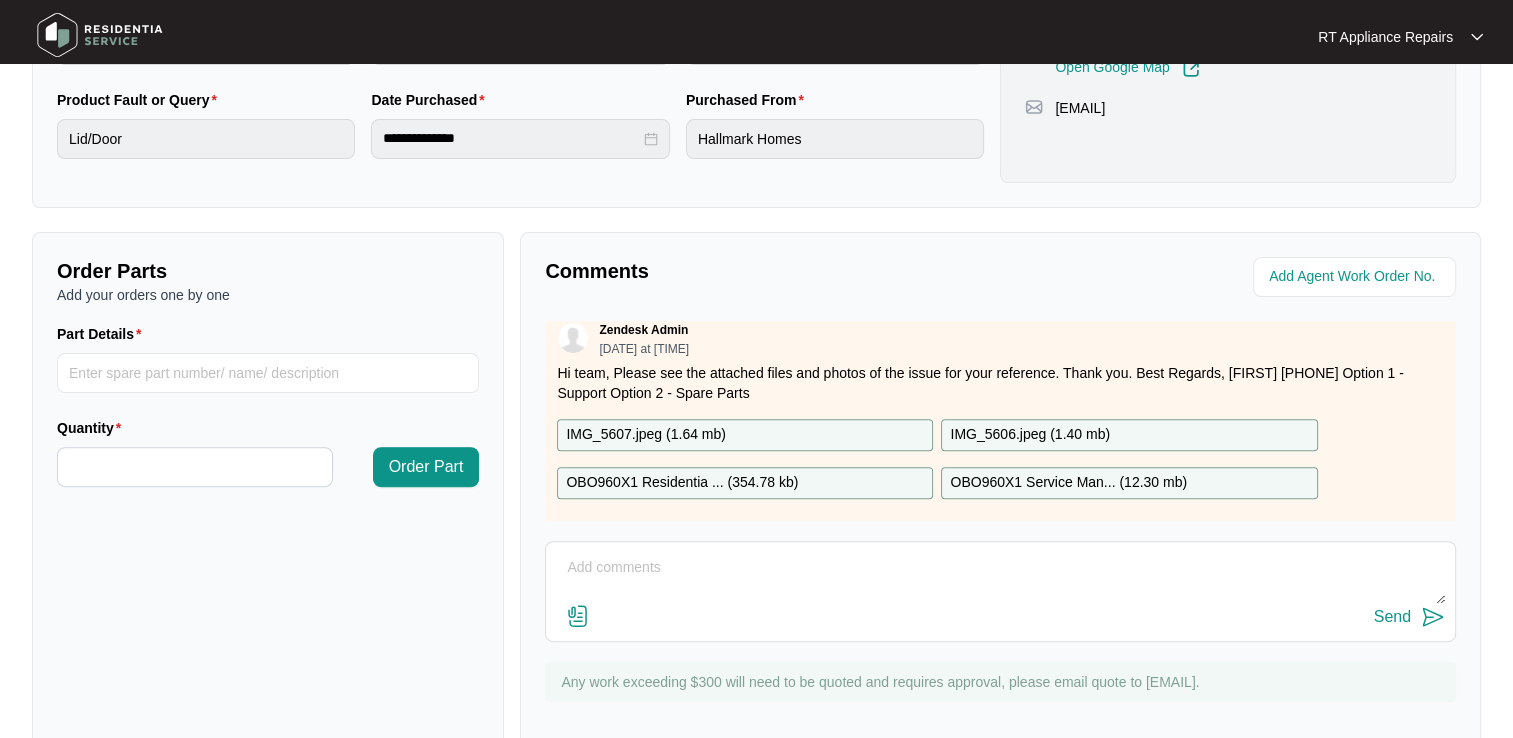 scroll, scrollTop: 0, scrollLeft: 0, axis: both 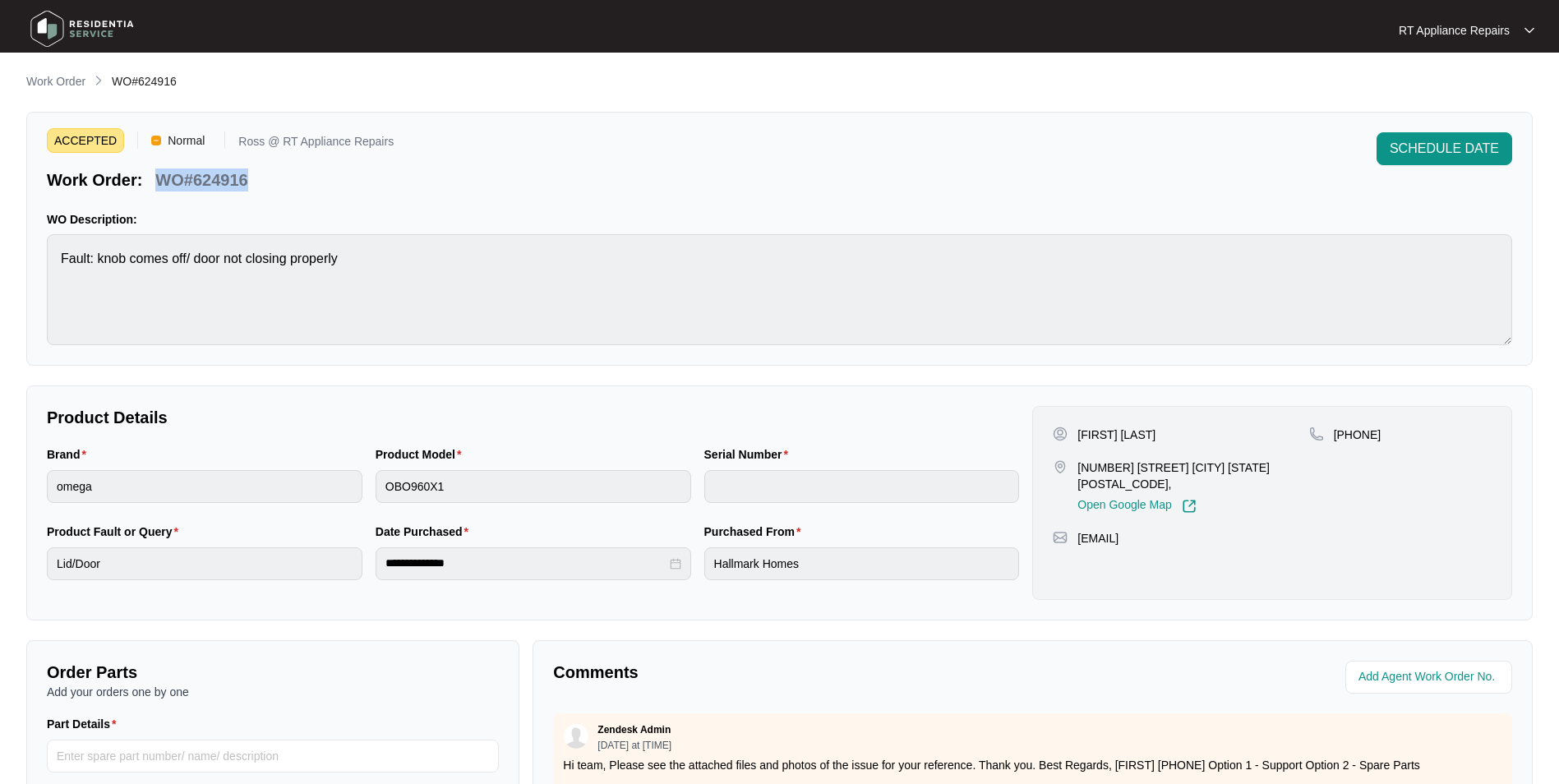 drag, startPoint x: 159, startPoint y: 178, endPoint x: 253, endPoint y: 179, distance: 94.00532 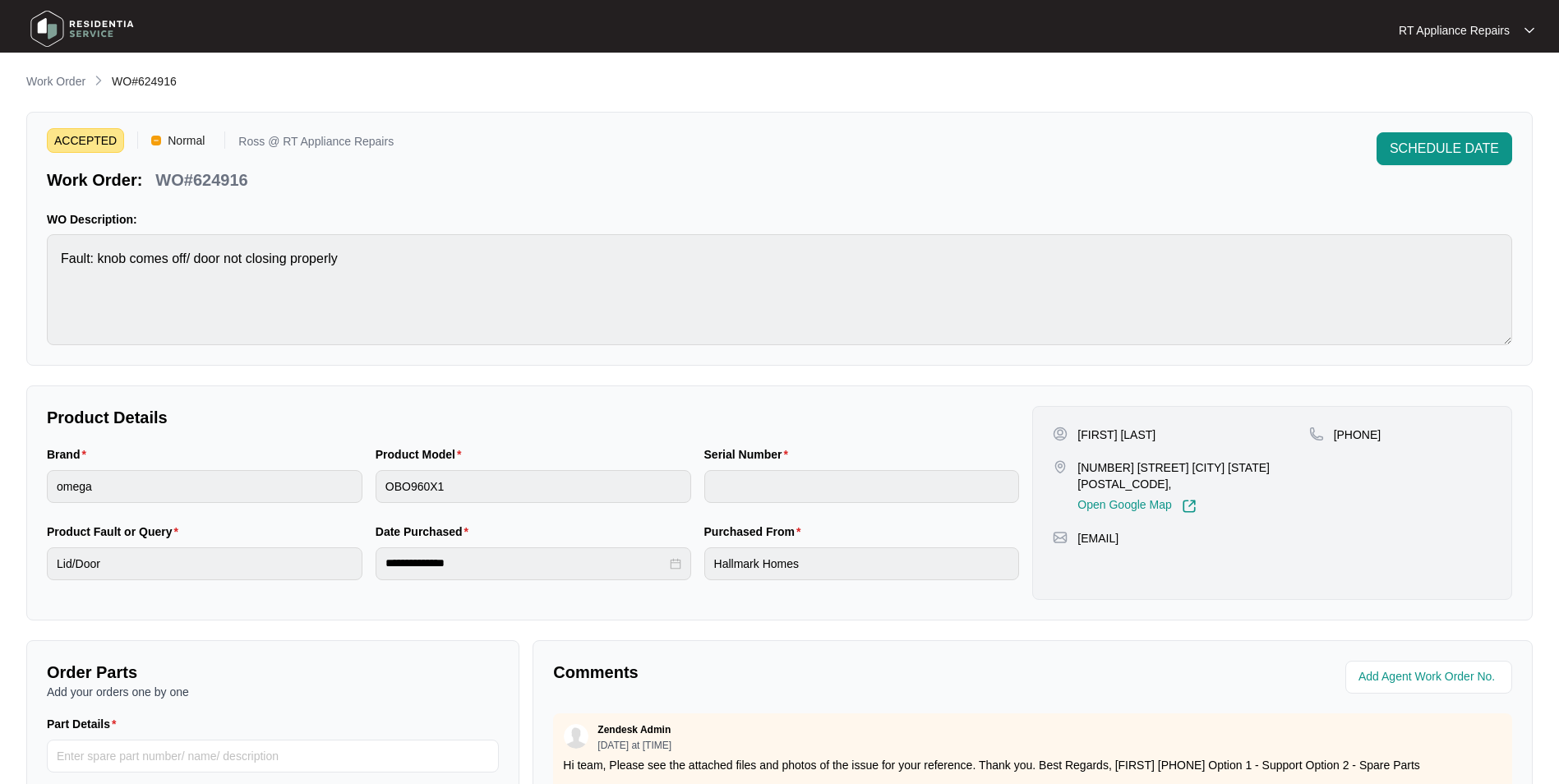 click on "[FIRST] [LAST]" at bounding box center [1116, 435] 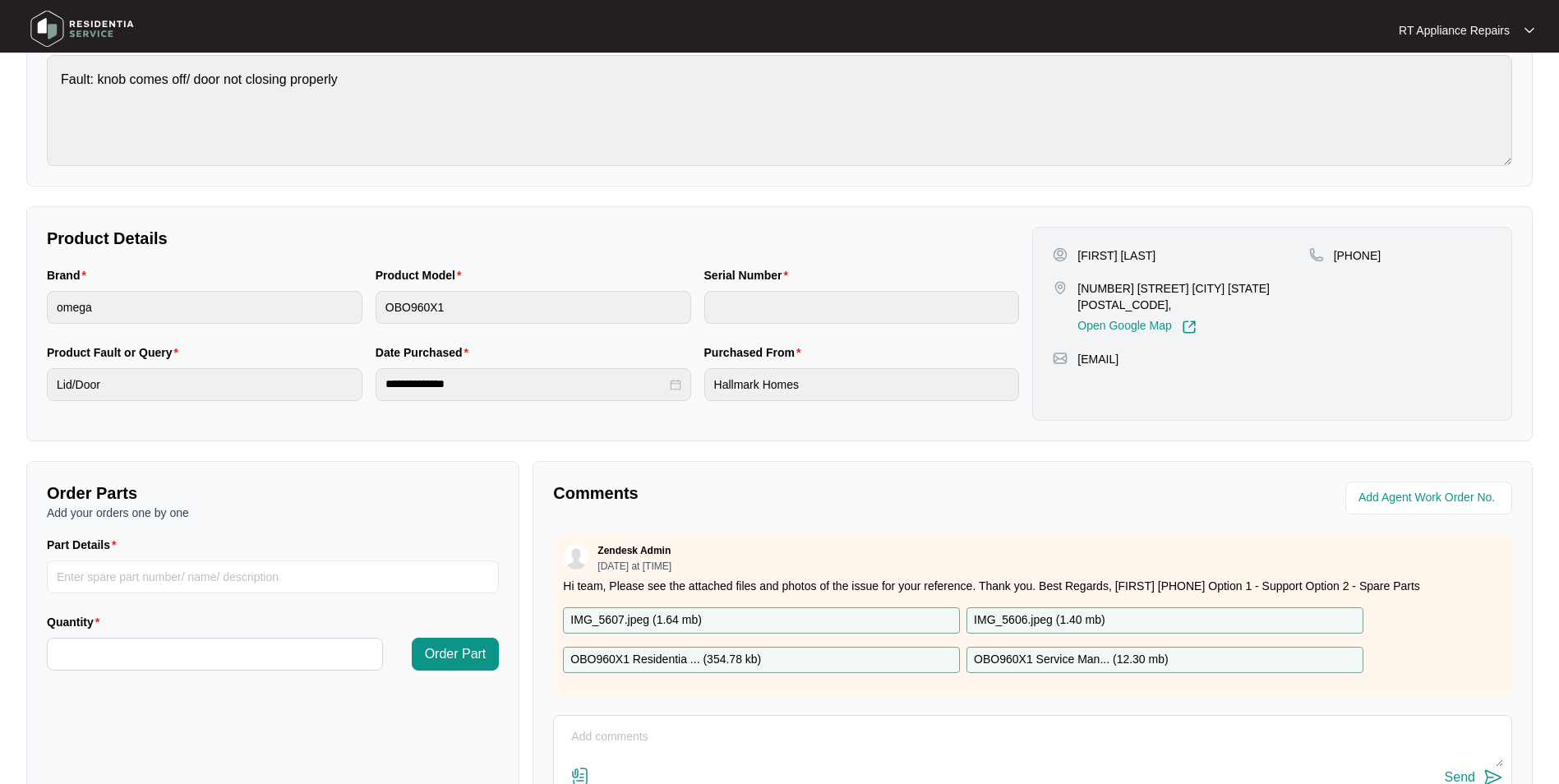 scroll, scrollTop: 307, scrollLeft: 0, axis: vertical 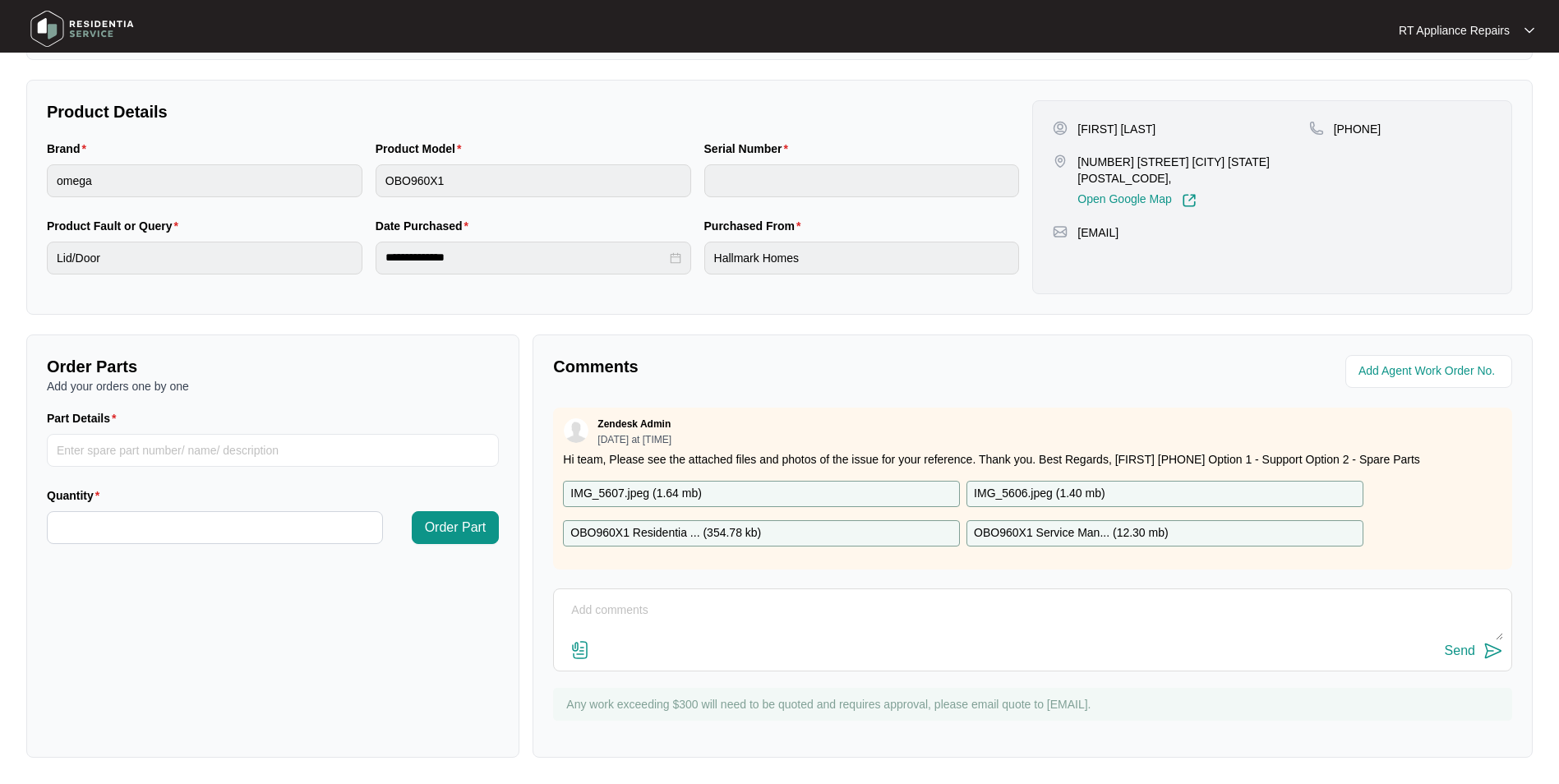 click on "IMG_5607.jpeg   ( 1.64 mb )" at bounding box center [761, 494] 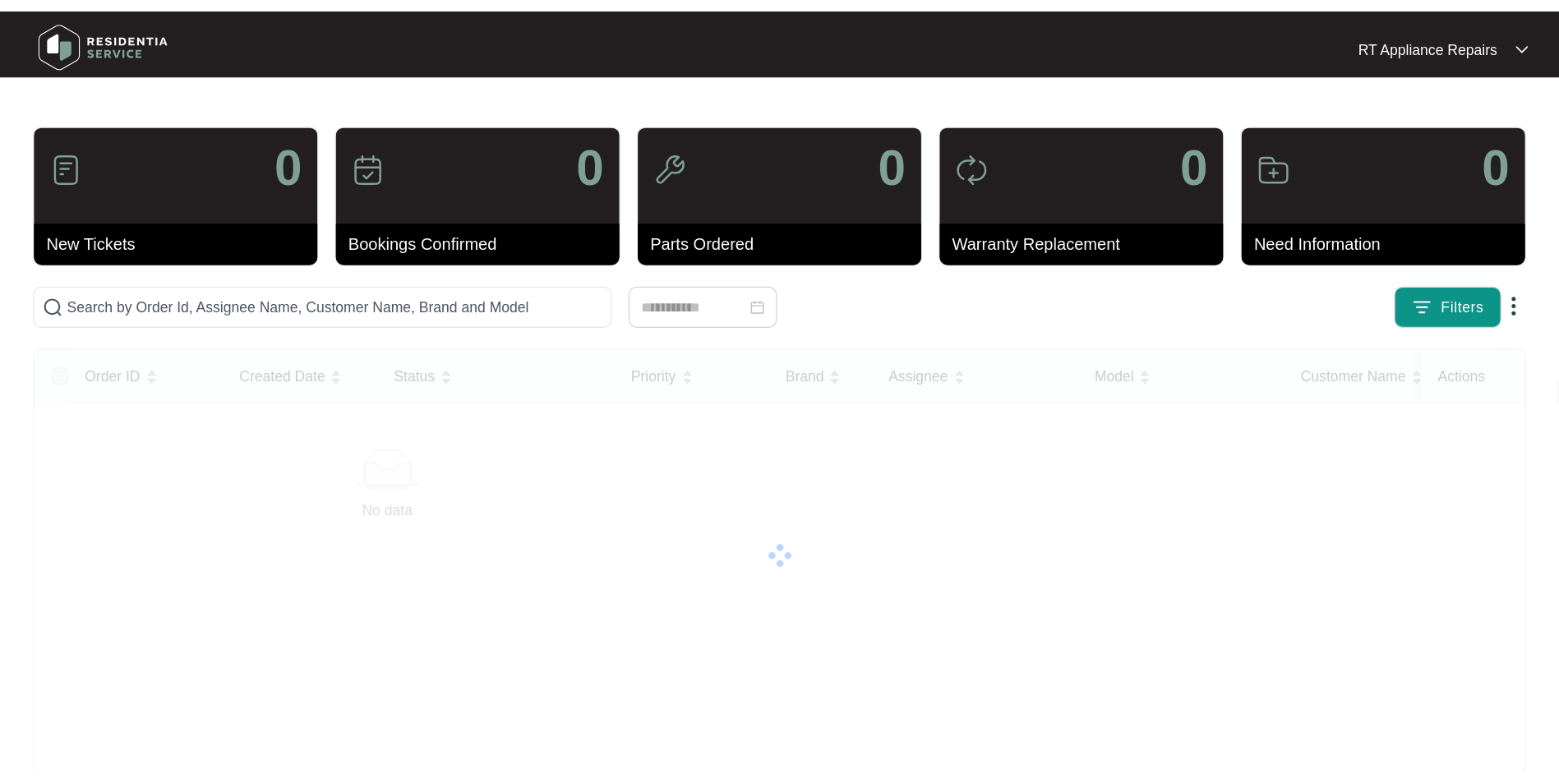 scroll, scrollTop: 0, scrollLeft: 0, axis: both 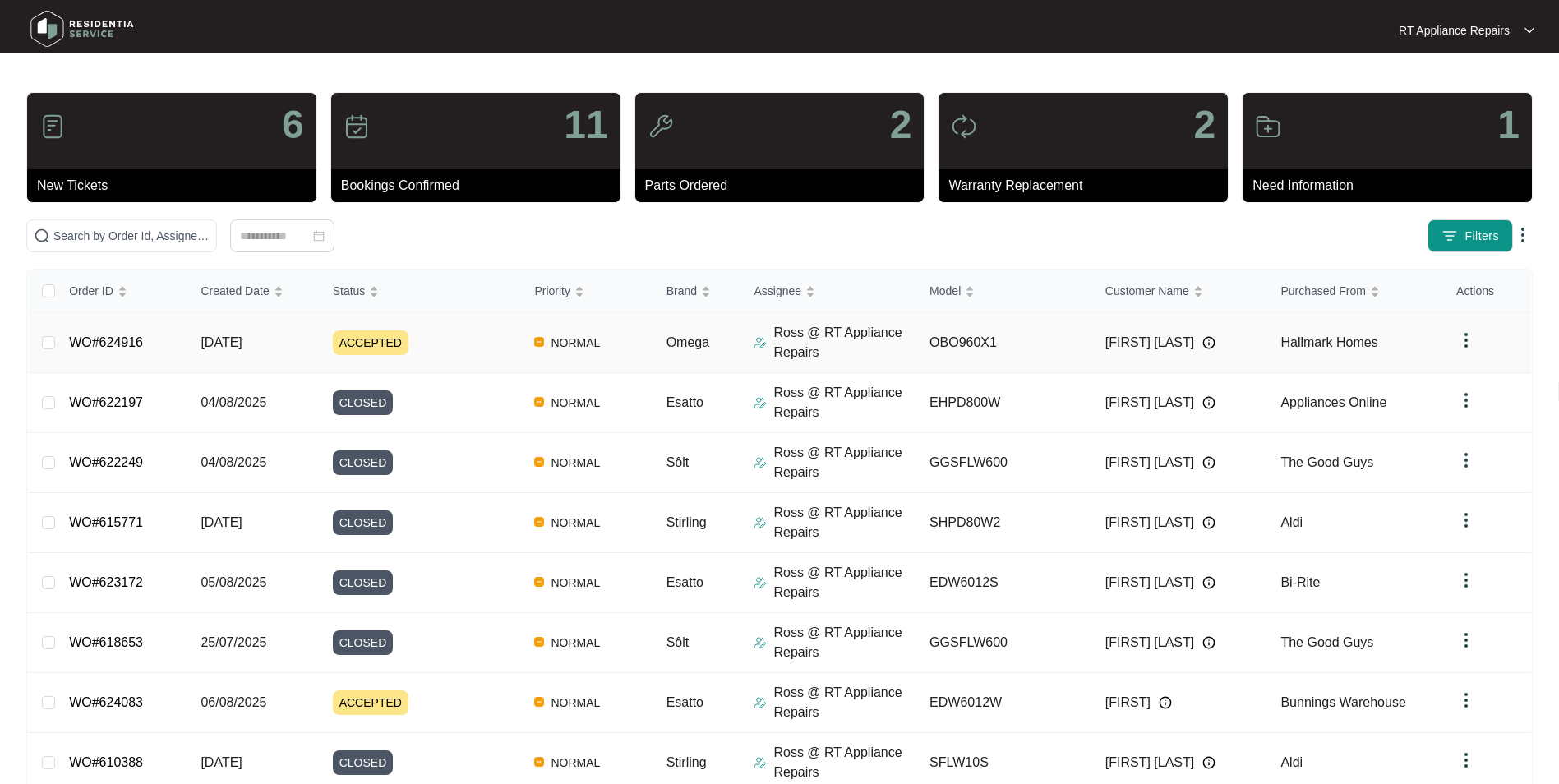 click on "WO#624916" at bounding box center [122, 343] 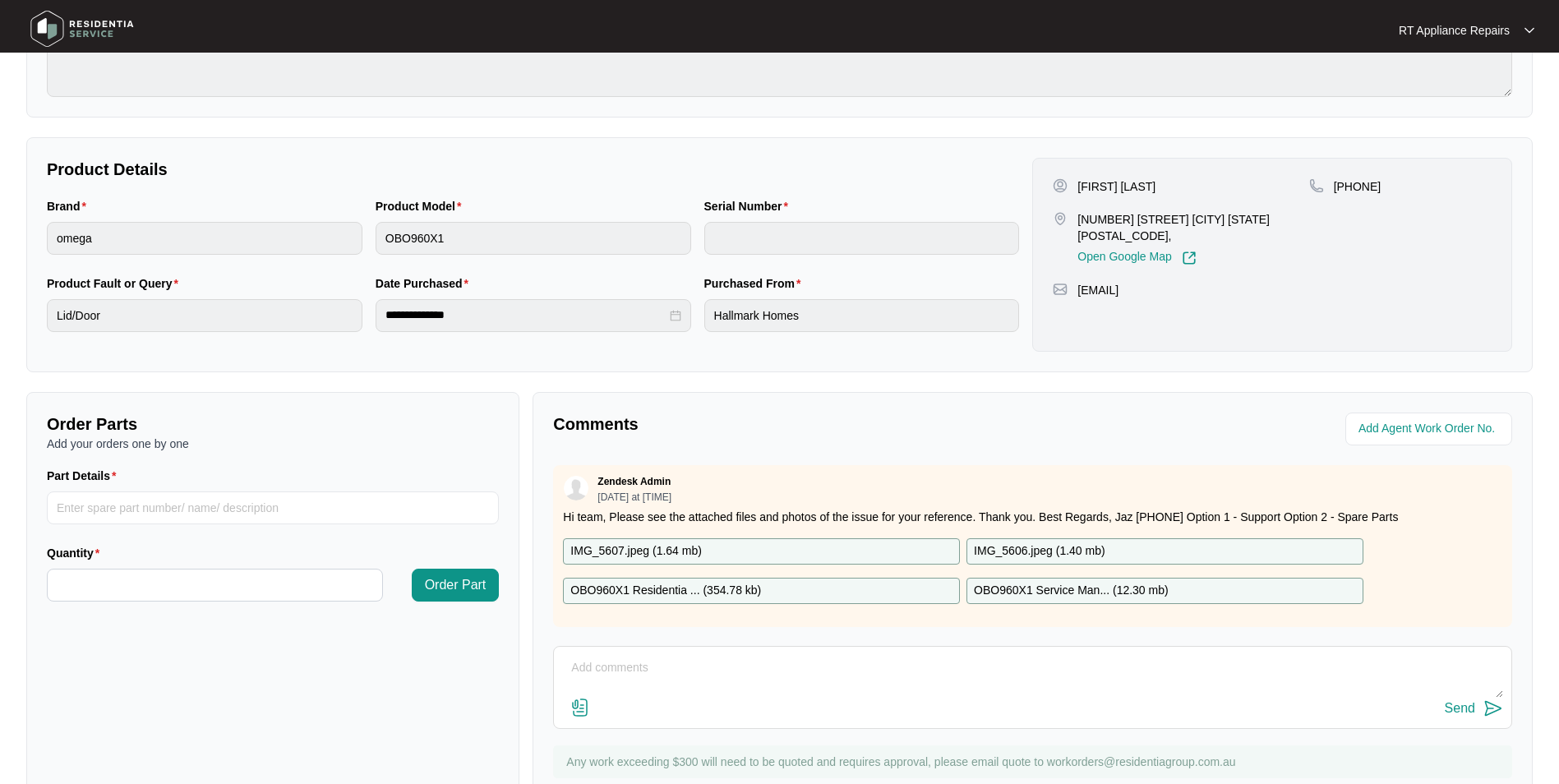 scroll, scrollTop: 307, scrollLeft: 0, axis: vertical 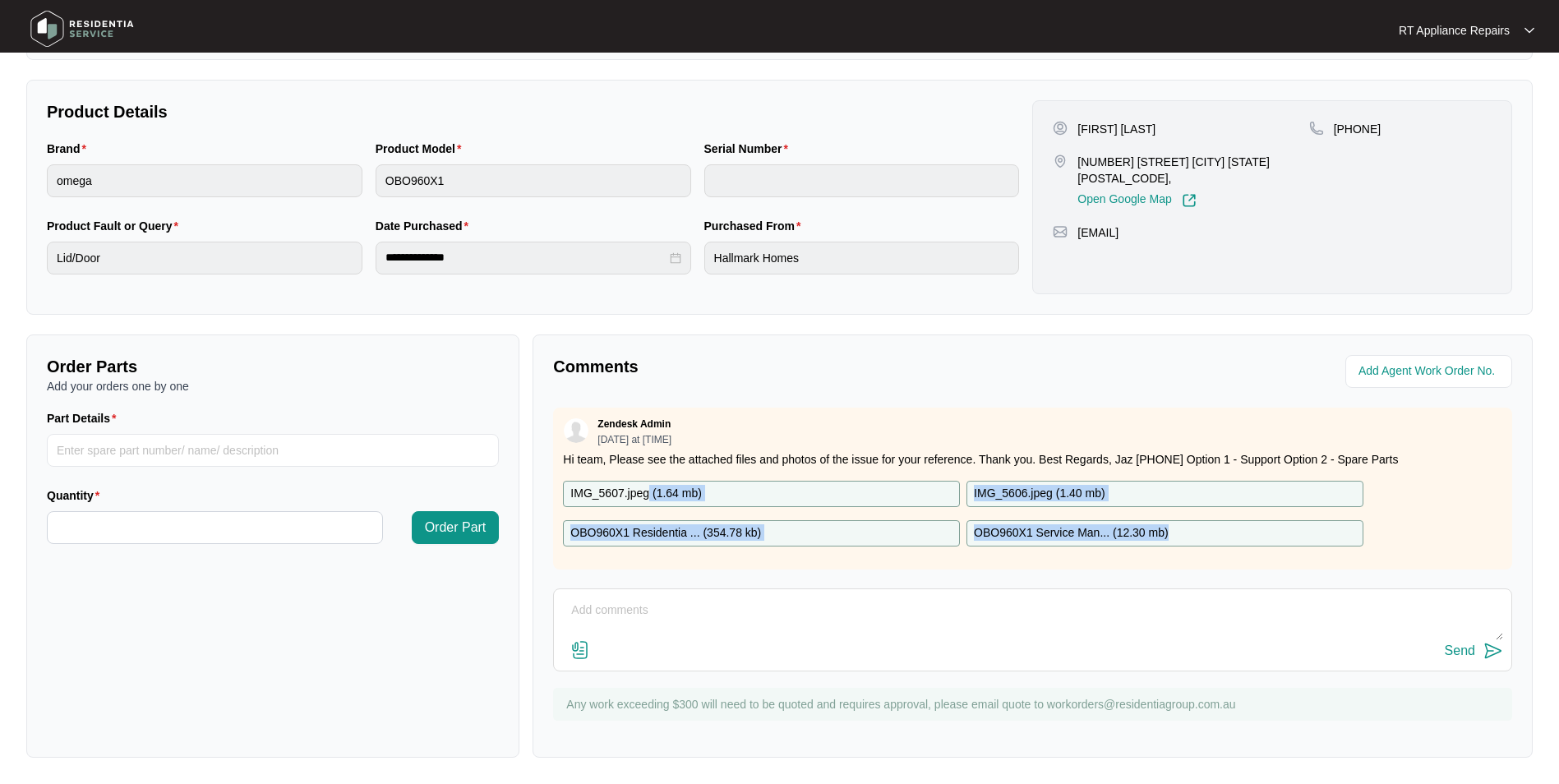 drag, startPoint x: 648, startPoint y: 494, endPoint x: 2119, endPoint y: 511, distance: 1471.0982 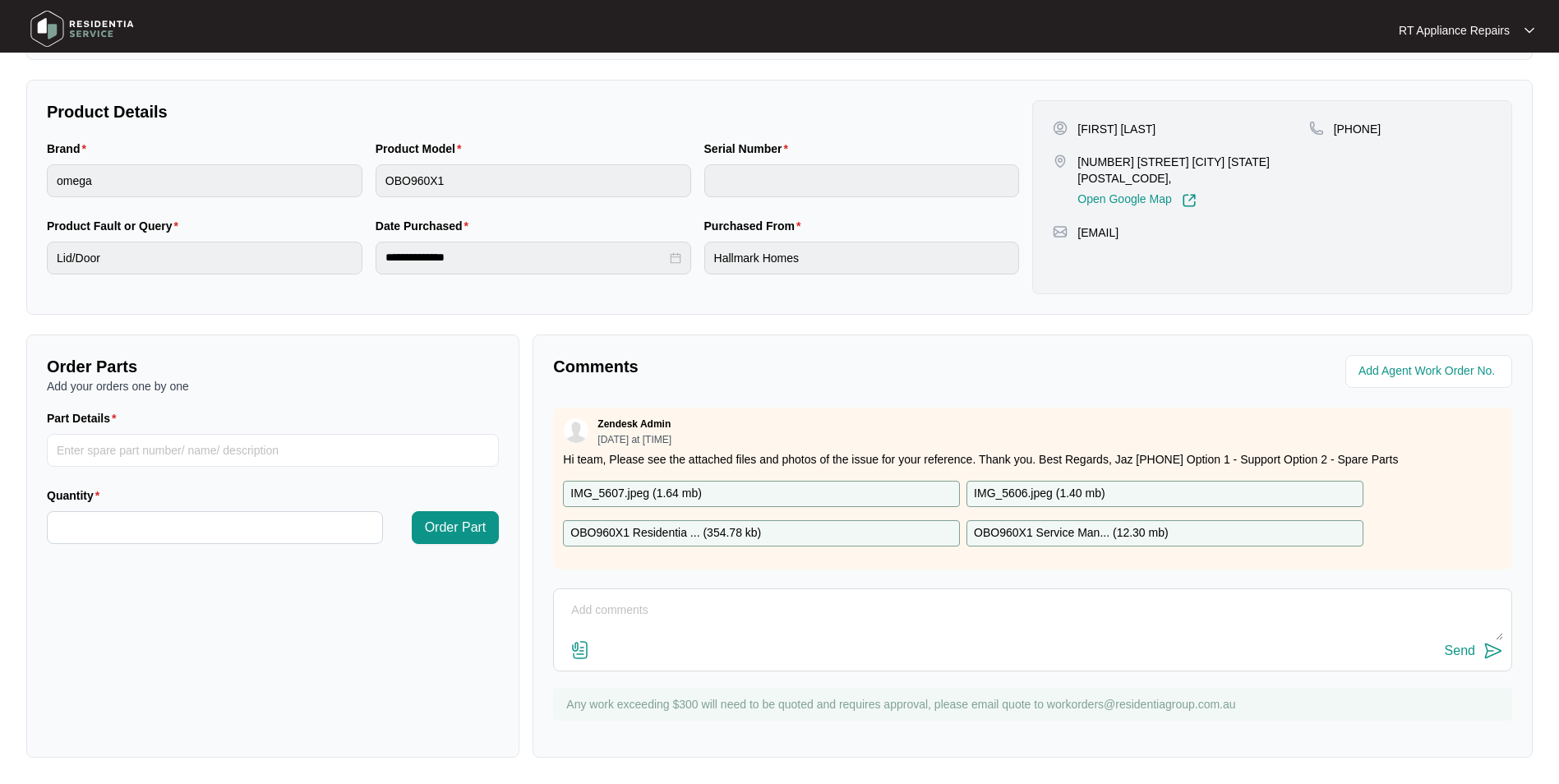 click on "IMG_5607.jpeg   ( 1.64 mb )" at bounding box center [636, 494] 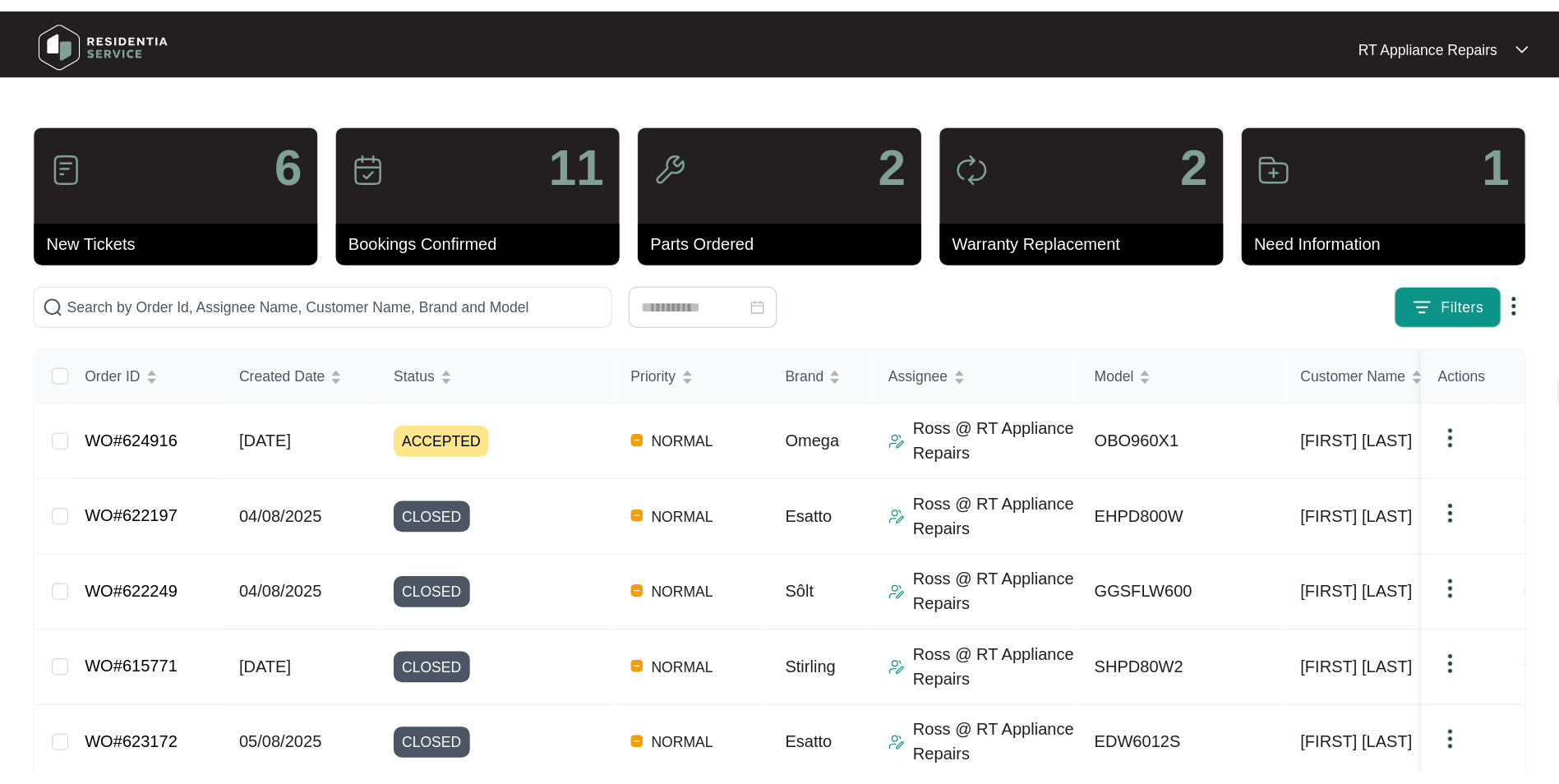 scroll, scrollTop: 0, scrollLeft: 0, axis: both 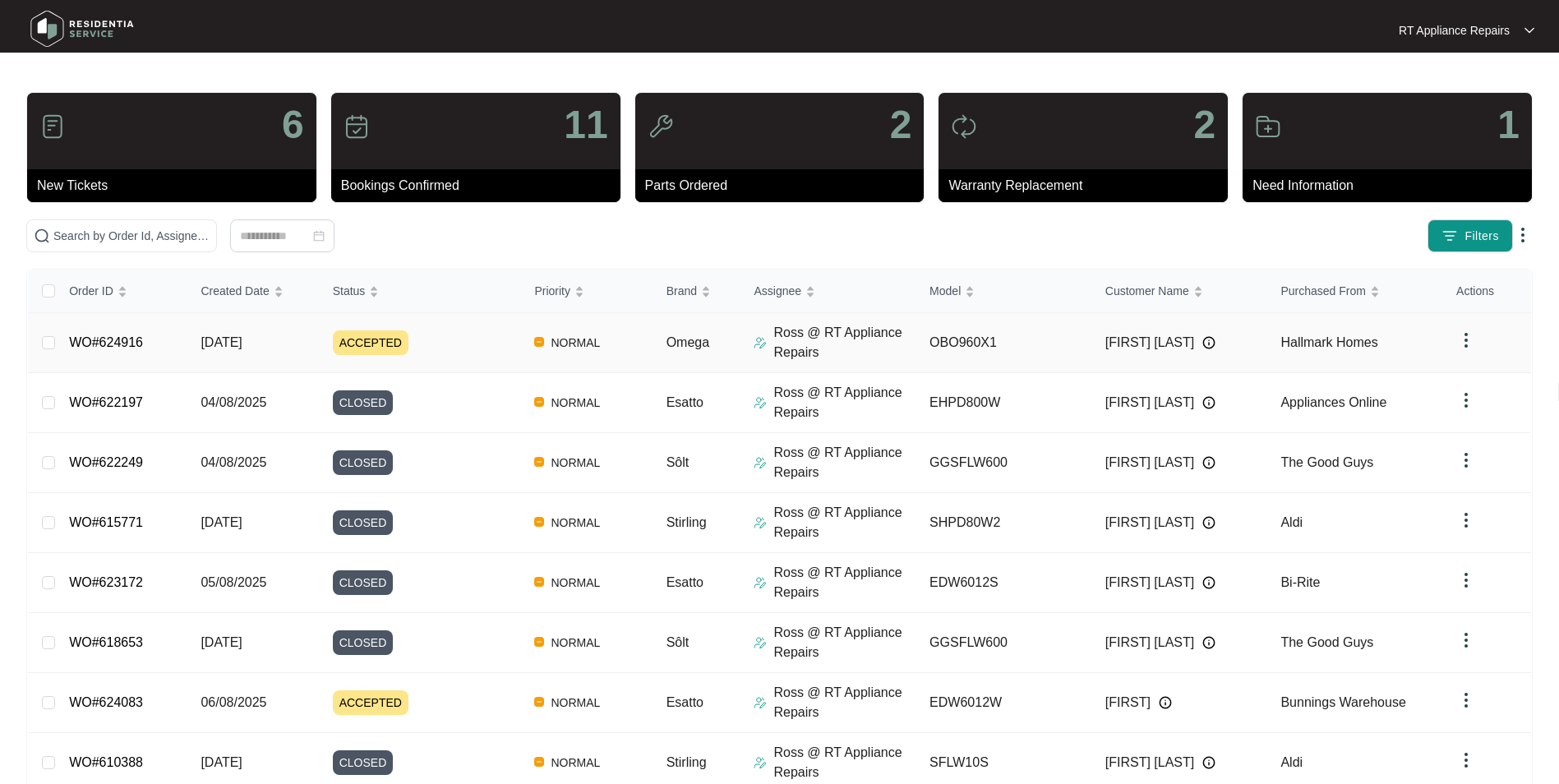 click on "WO#624916" at bounding box center (122, 343) 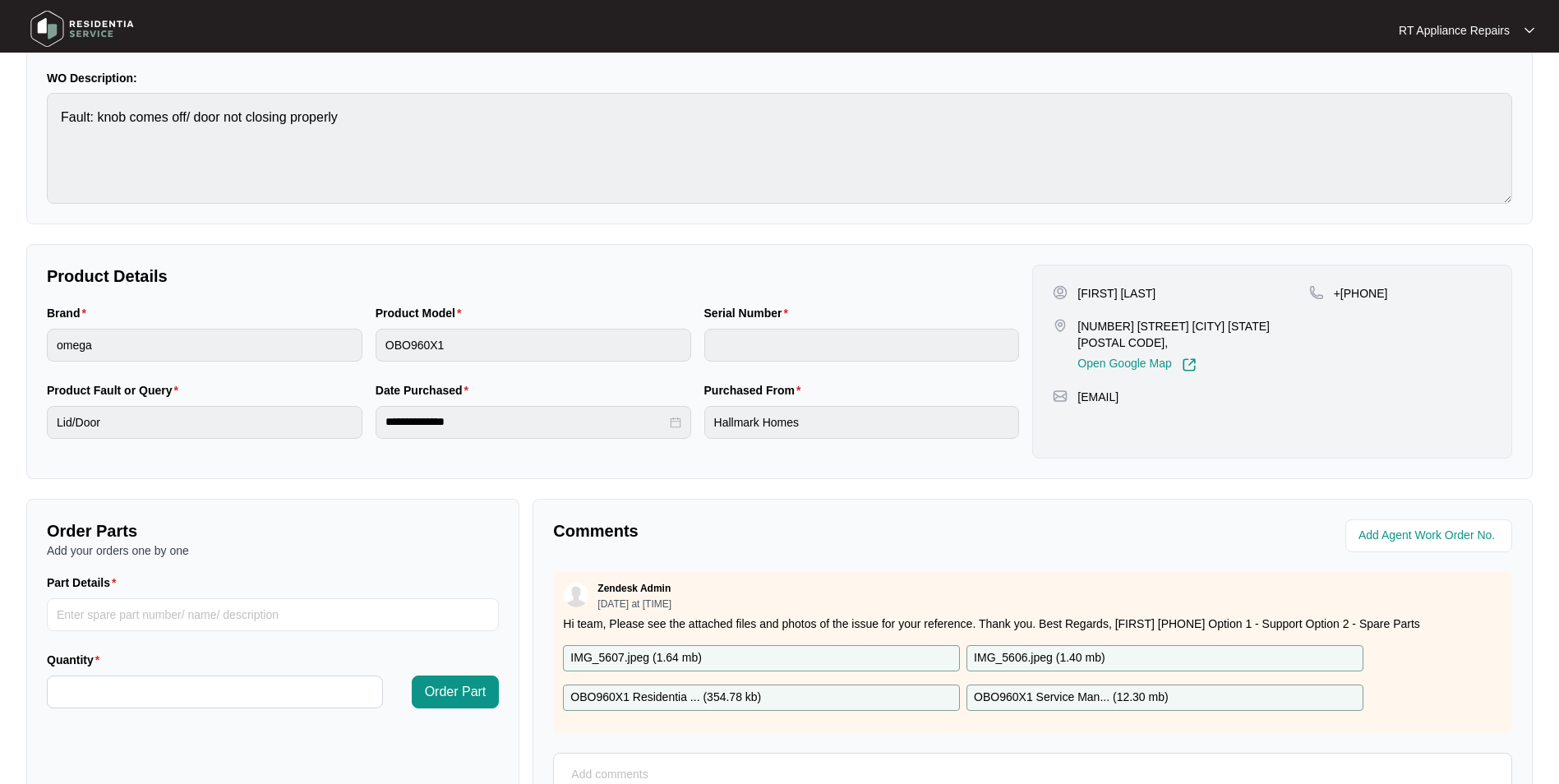 scroll, scrollTop: 307, scrollLeft: 0, axis: vertical 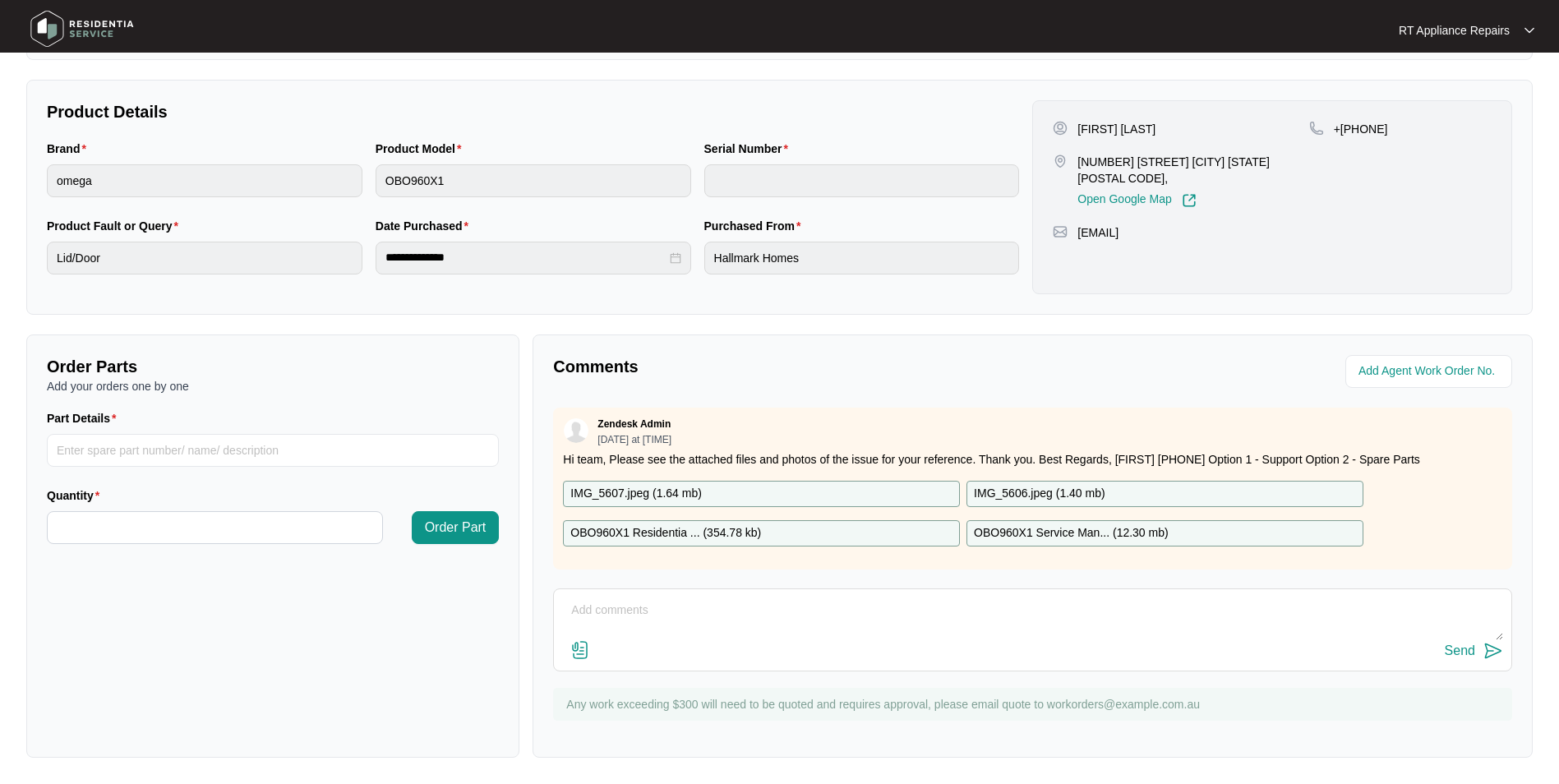 click on "IMG_5606.jpeg   ( 1.40 mb )" at bounding box center (1040, 494) 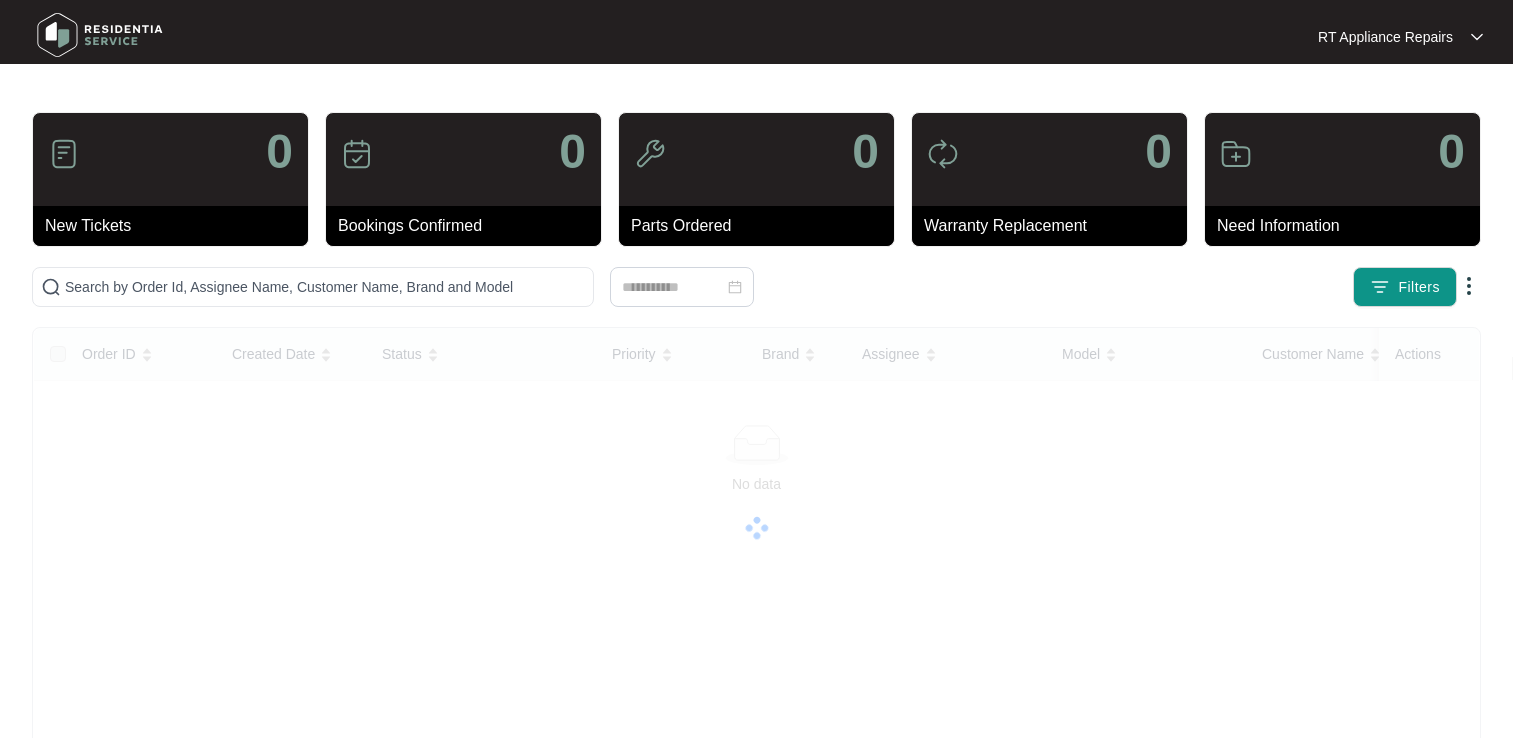 scroll, scrollTop: 0, scrollLeft: 0, axis: both 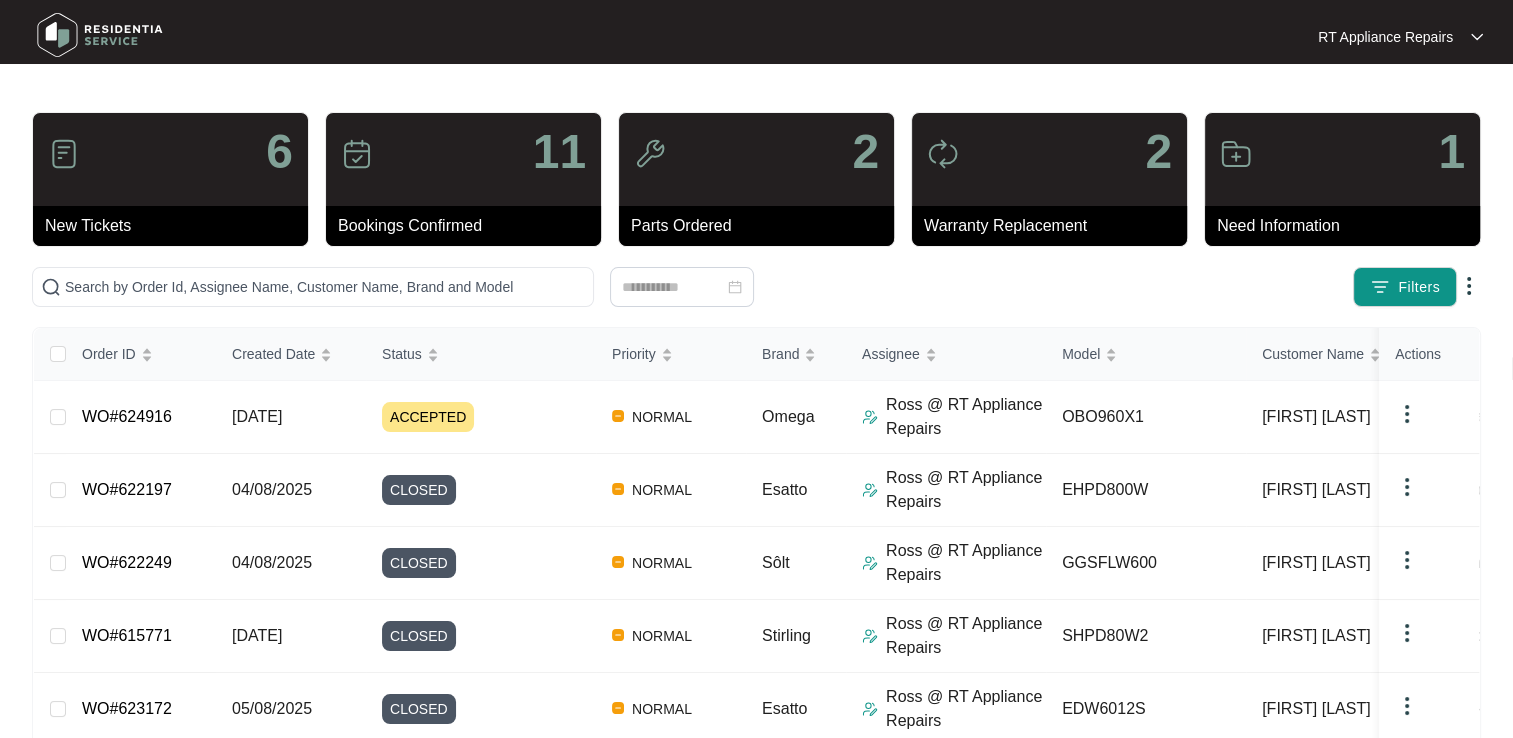 click on "RT Appliance Repairs" at bounding box center [1390, 37] 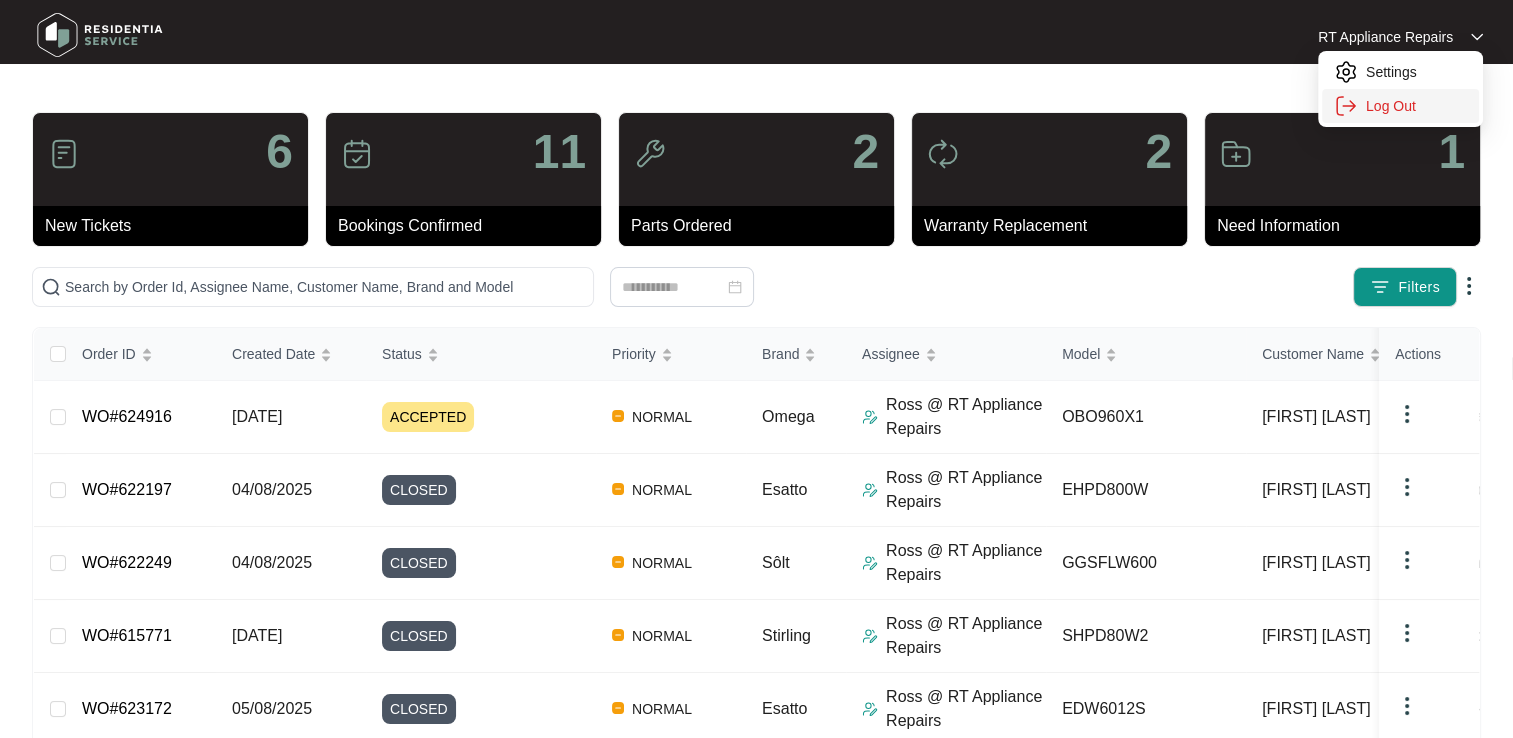 click on "Log Out" at bounding box center (1416, 106) 